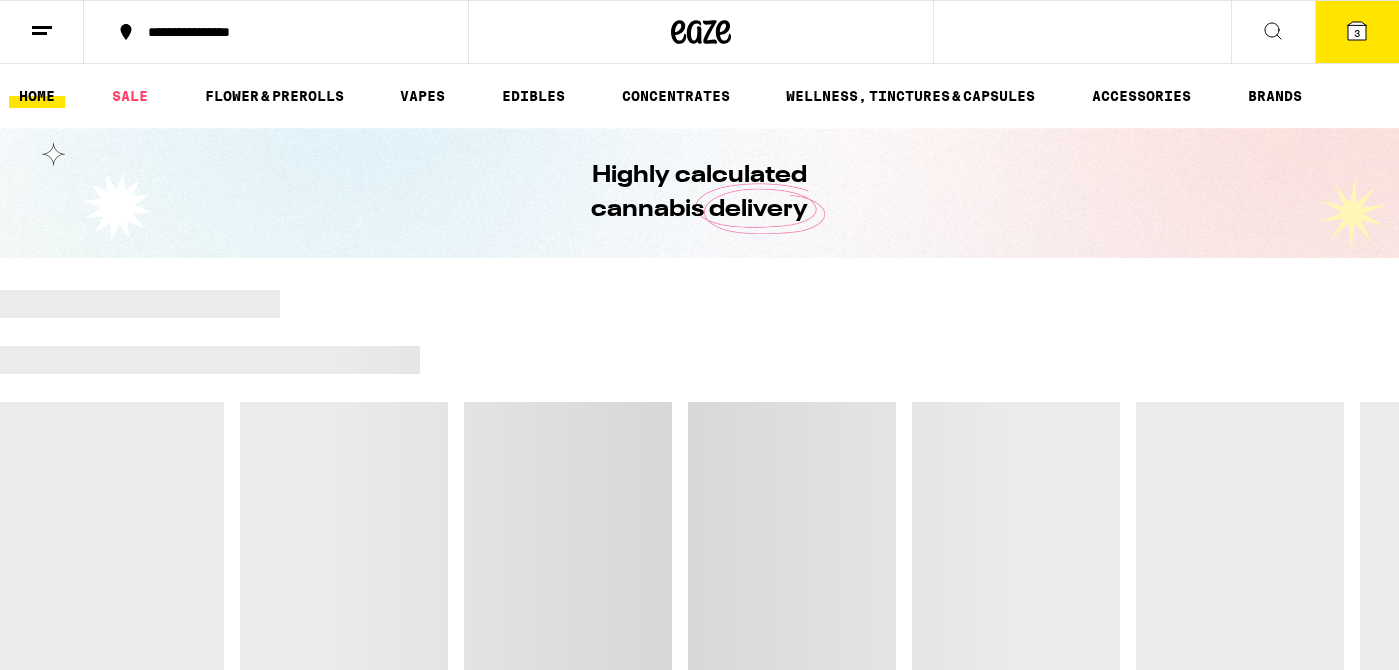 scroll, scrollTop: 0, scrollLeft: 0, axis: both 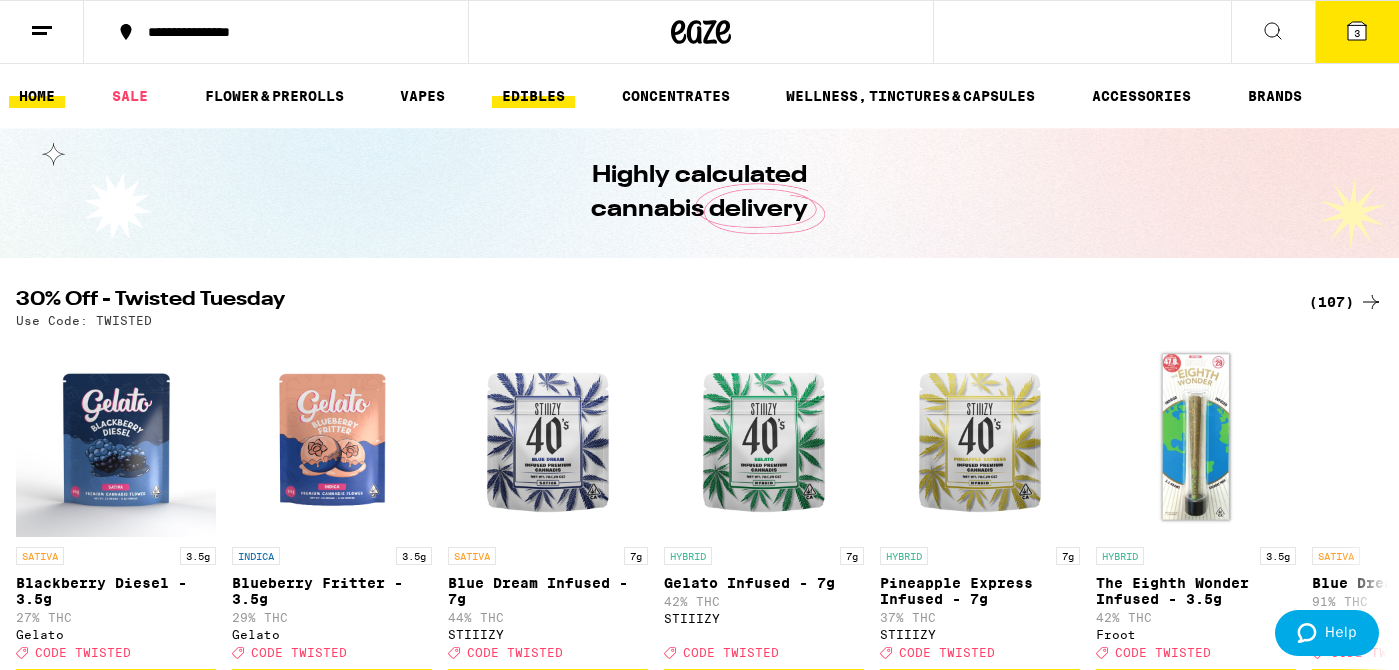 click on "EDIBLES" at bounding box center [533, 96] 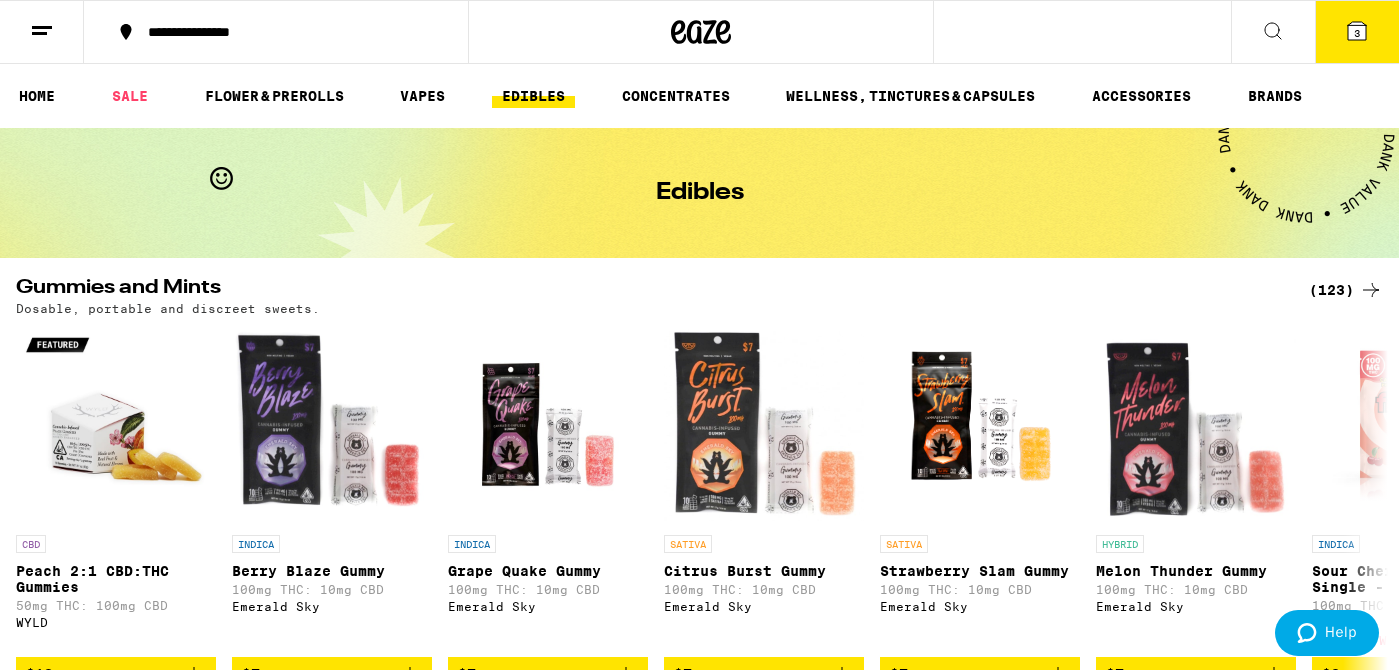 click on "EDIBLES" at bounding box center (533, 96) 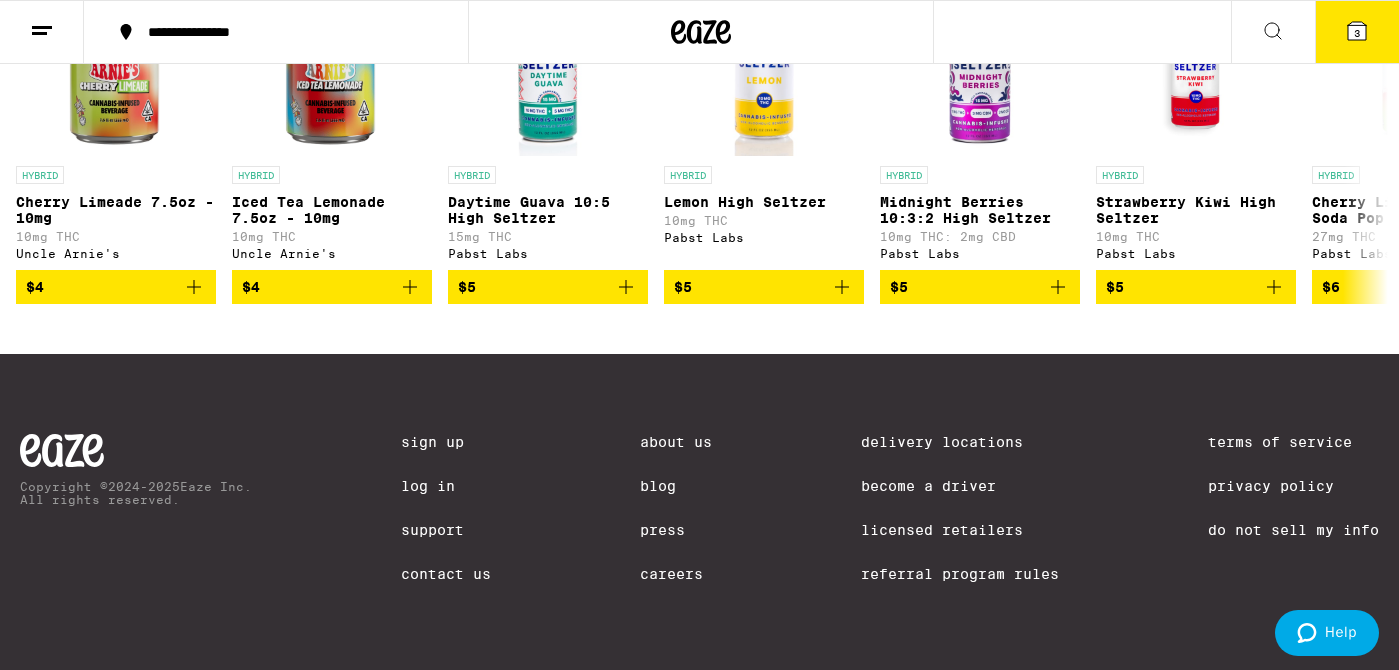 scroll, scrollTop: 0, scrollLeft: 0, axis: both 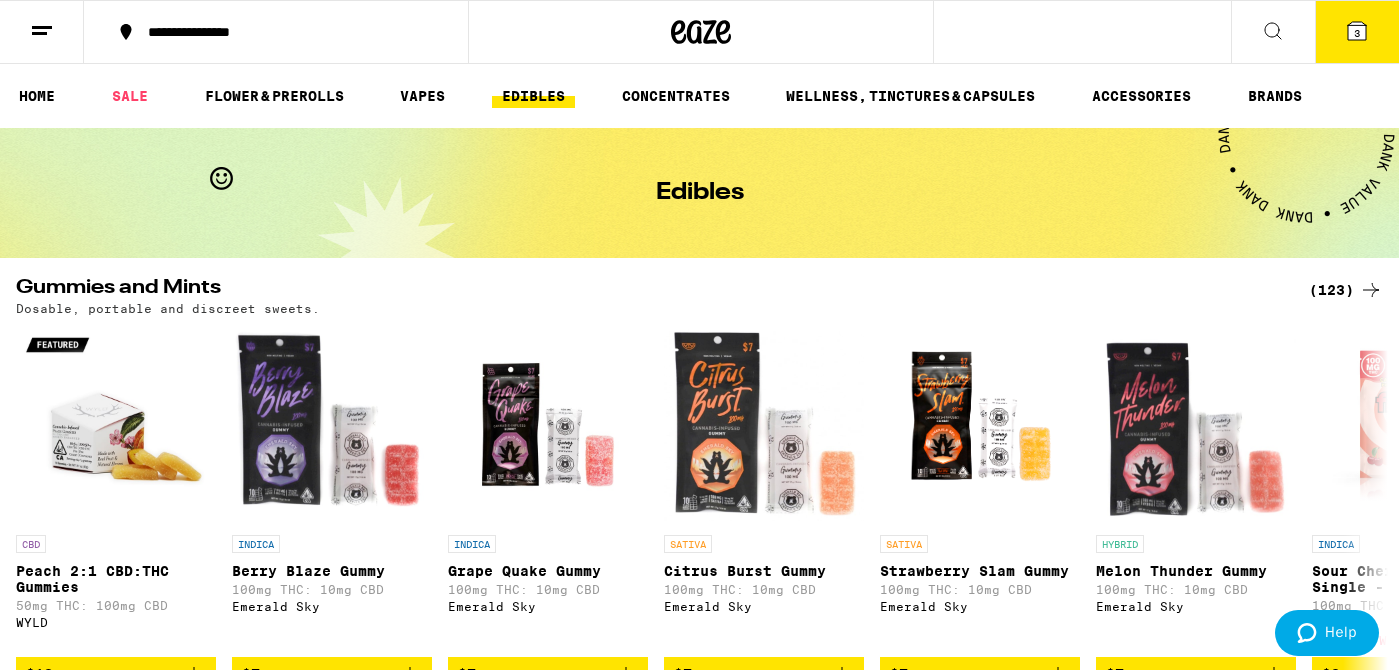 click on "EDIBLES" at bounding box center [533, 96] 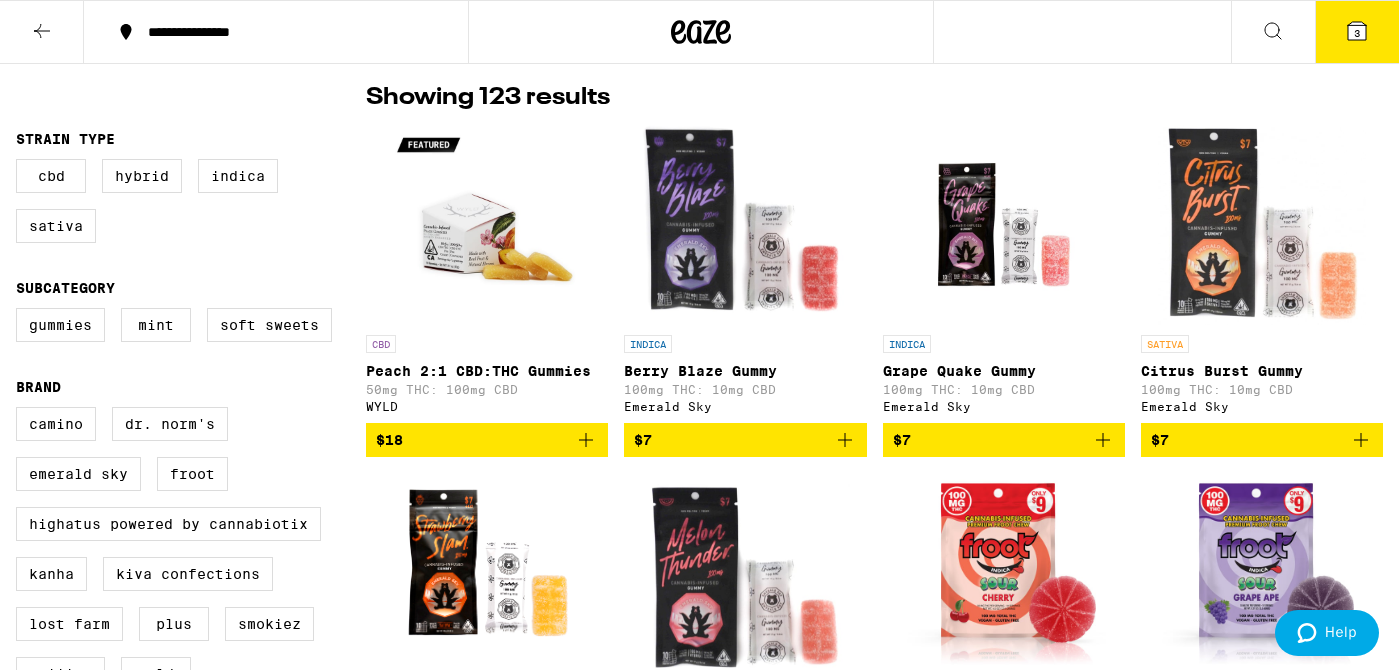 scroll, scrollTop: 165, scrollLeft: 0, axis: vertical 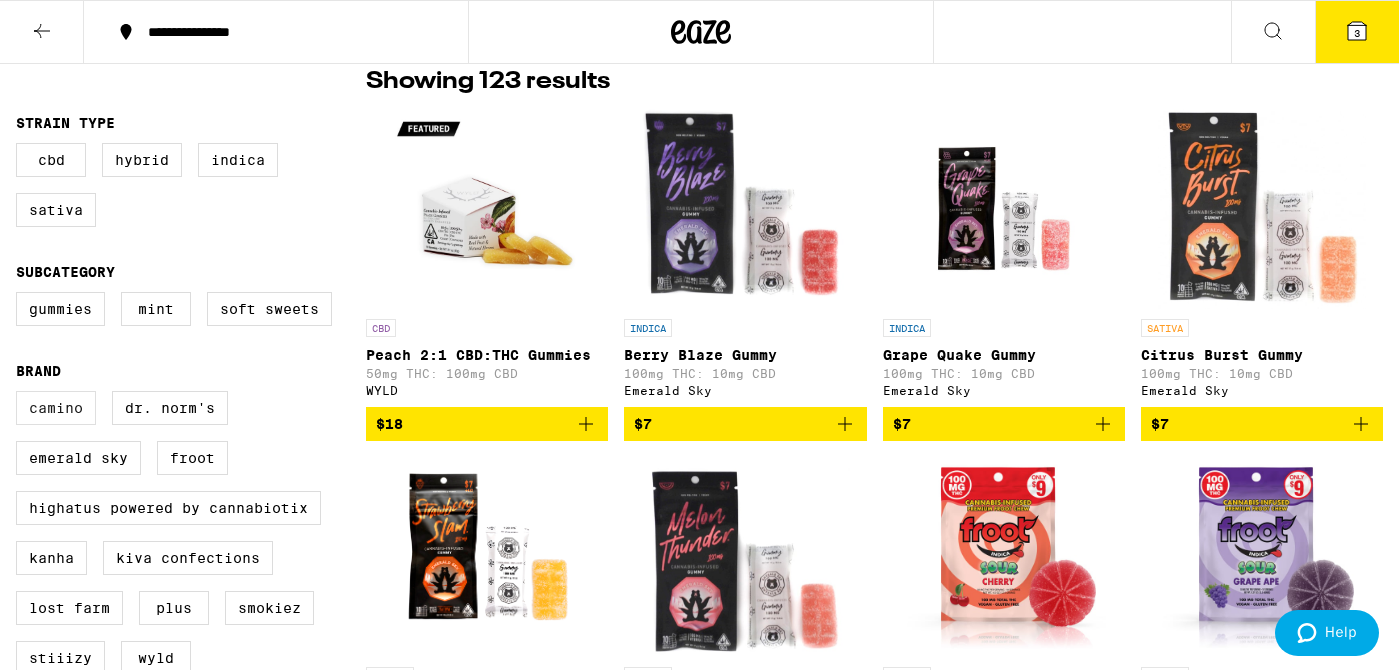 click on "Camino" at bounding box center [56, 408] 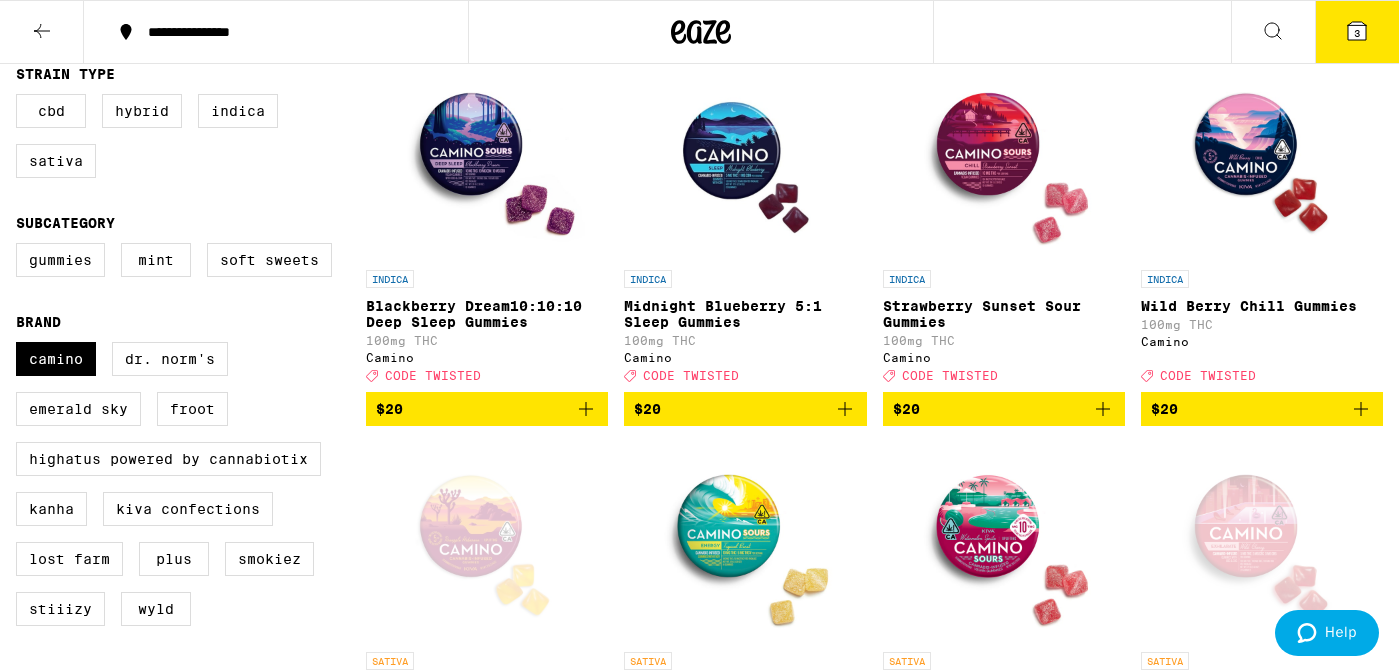 scroll, scrollTop: 209, scrollLeft: 0, axis: vertical 